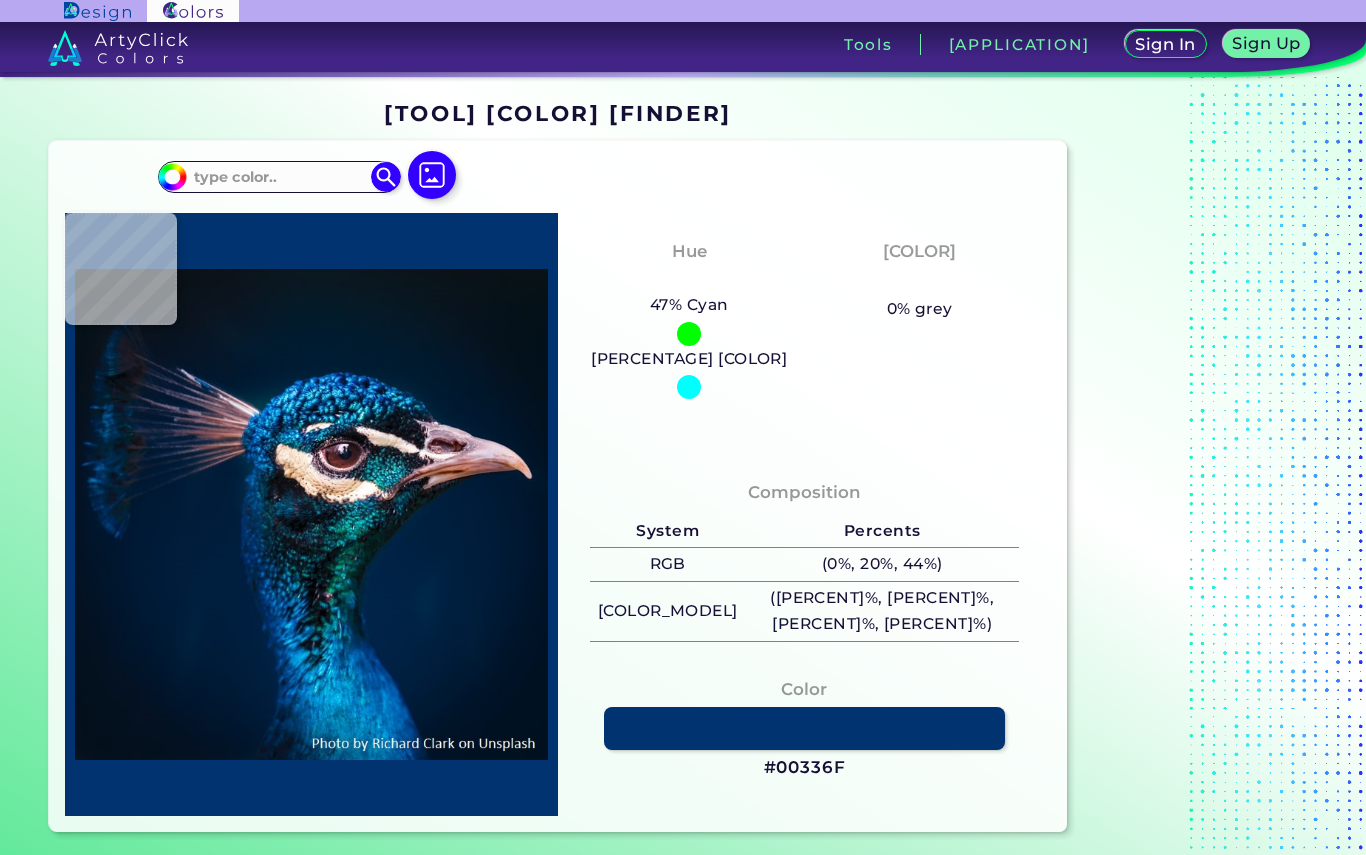scroll, scrollTop: 0, scrollLeft: 0, axis: both 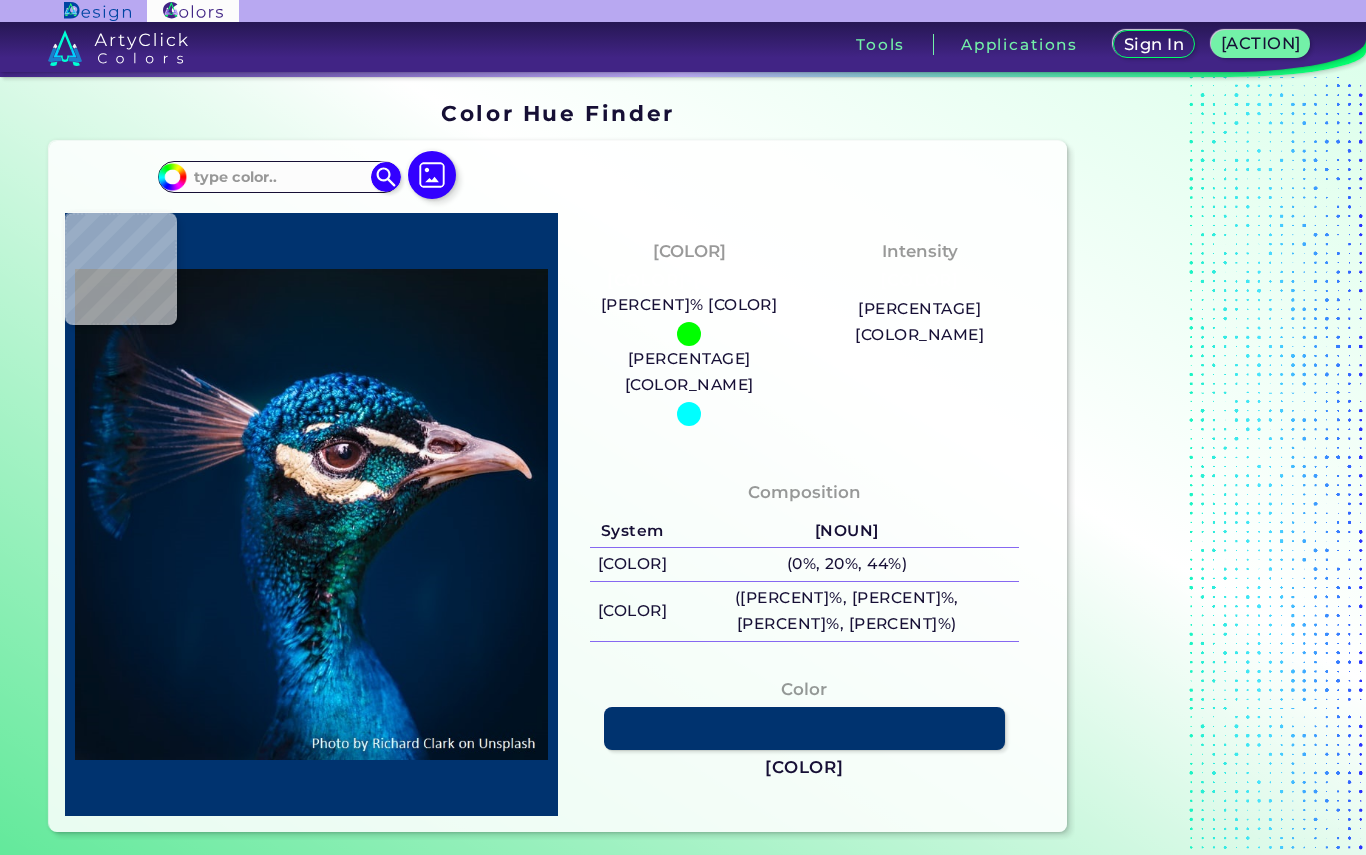 click at bounding box center (432, 175) 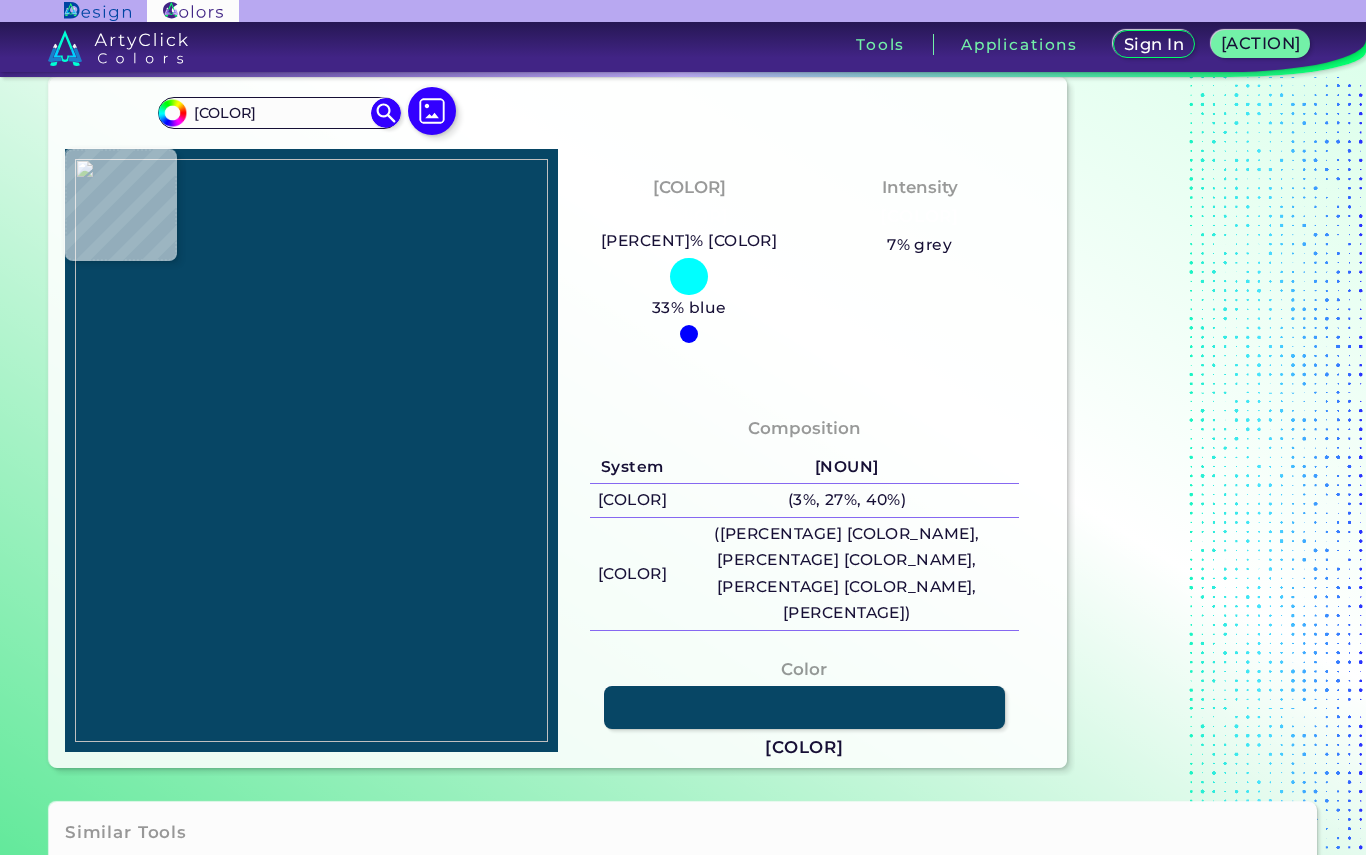 scroll, scrollTop: 65, scrollLeft: 0, axis: vertical 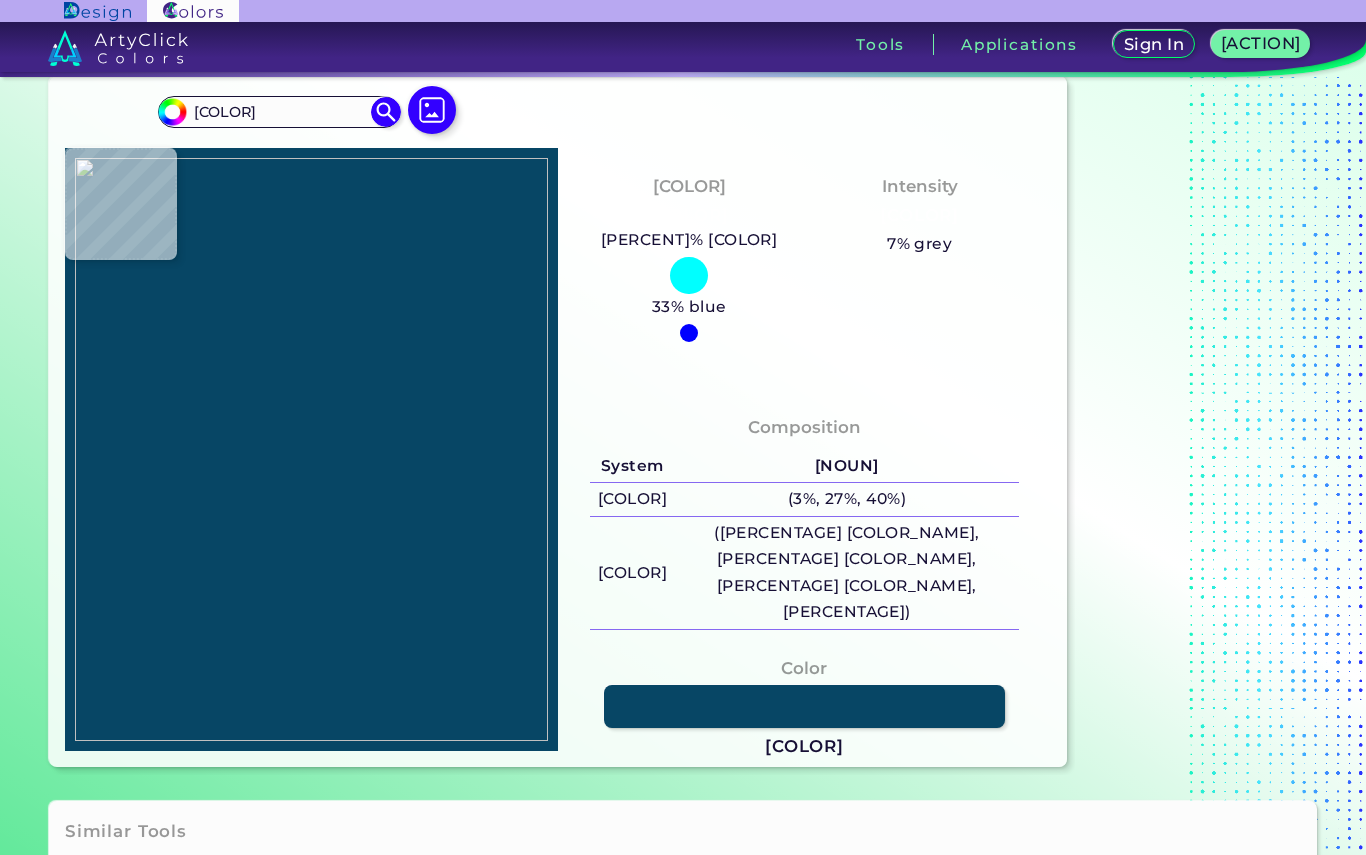 click at bounding box center (432, 110) 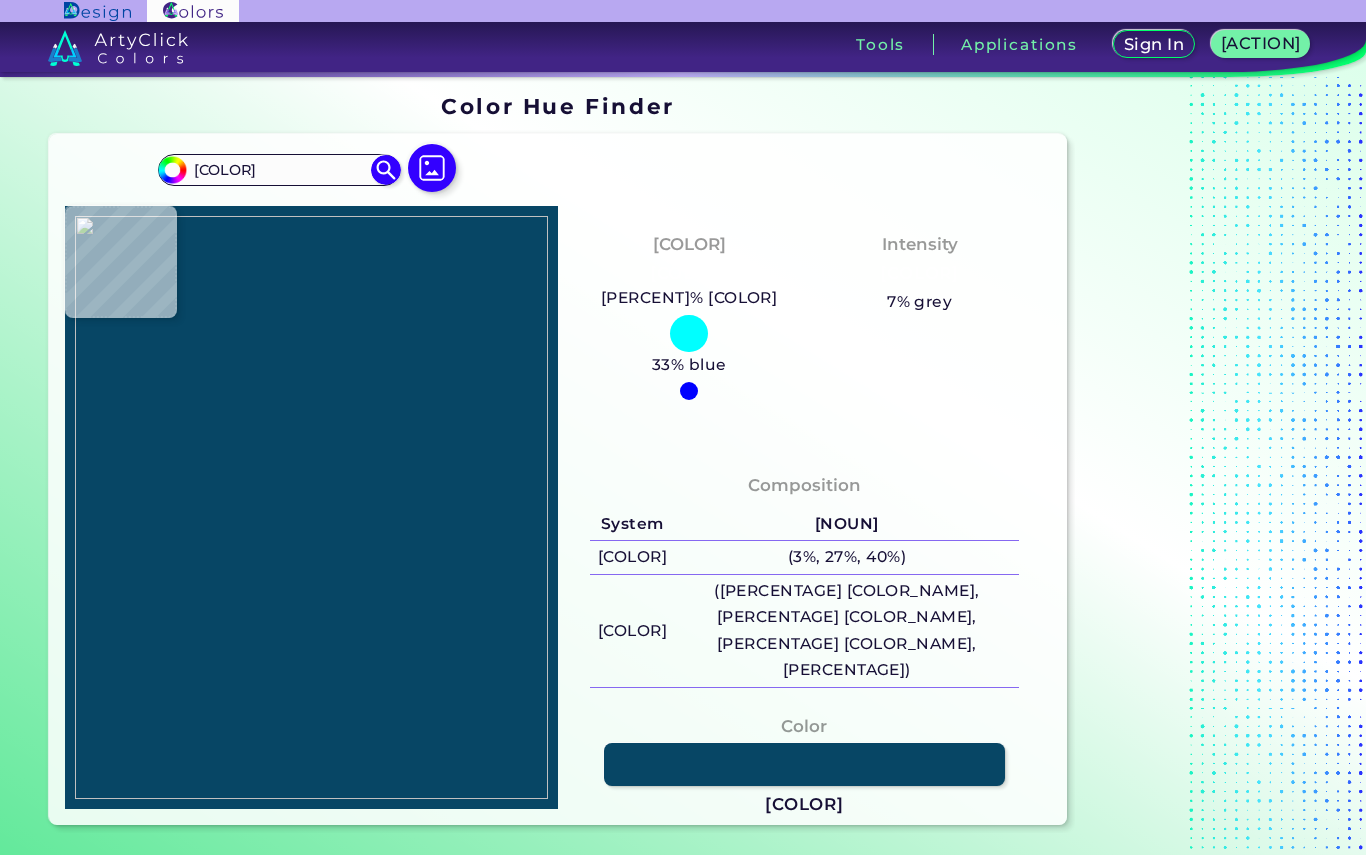 scroll, scrollTop: 9, scrollLeft: 0, axis: vertical 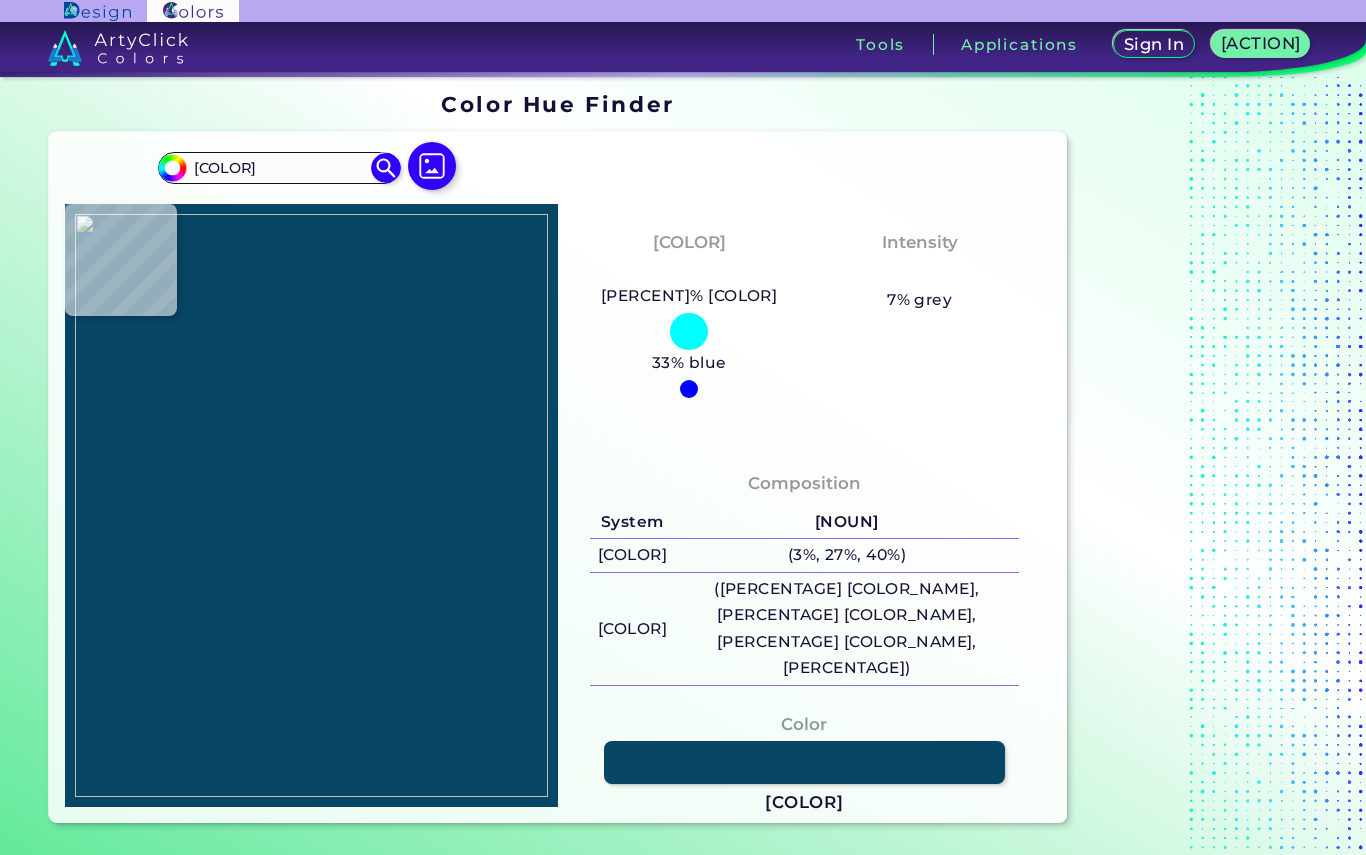 click at bounding box center [432, 166] 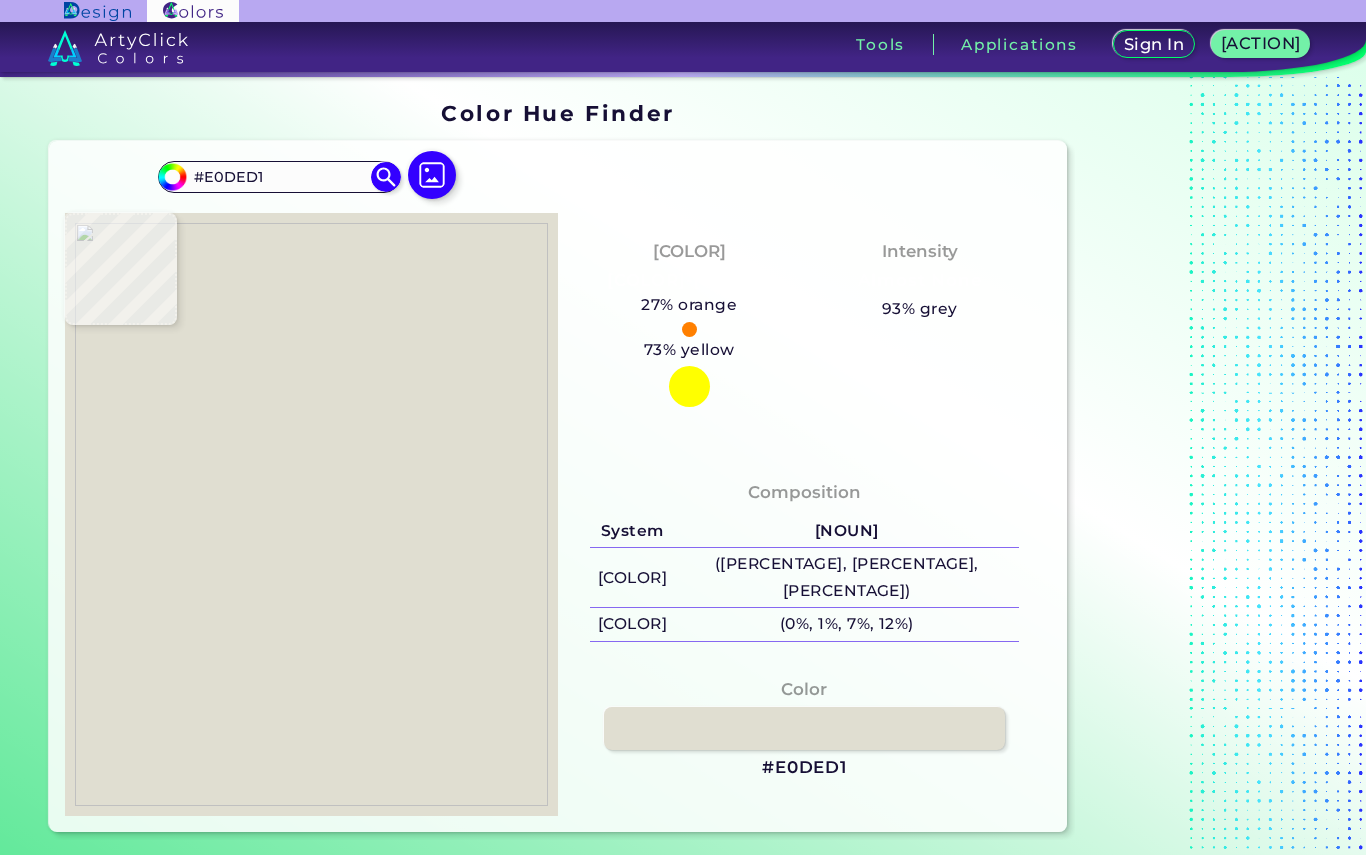 scroll, scrollTop: 0, scrollLeft: 0, axis: both 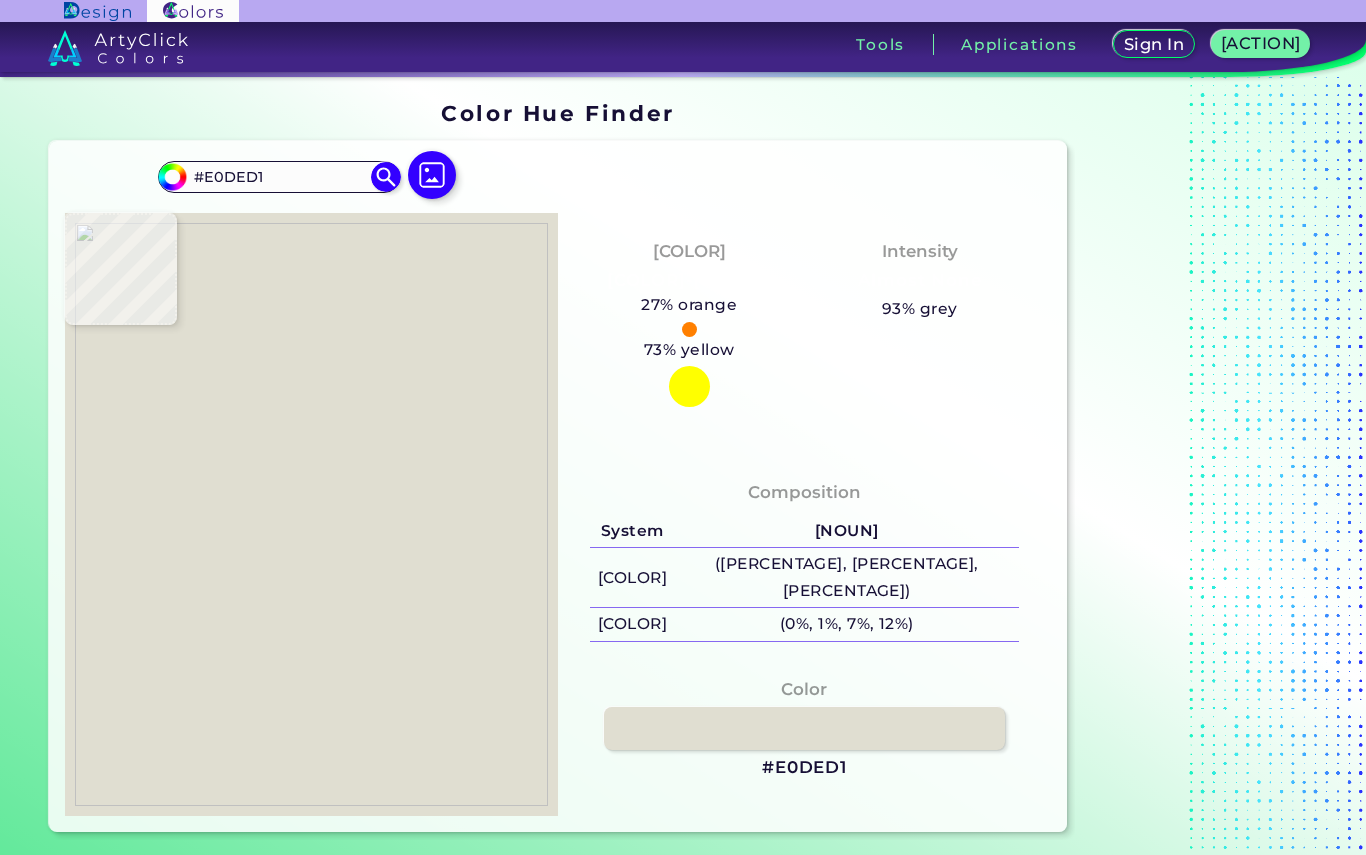click at bounding box center [432, 175] 